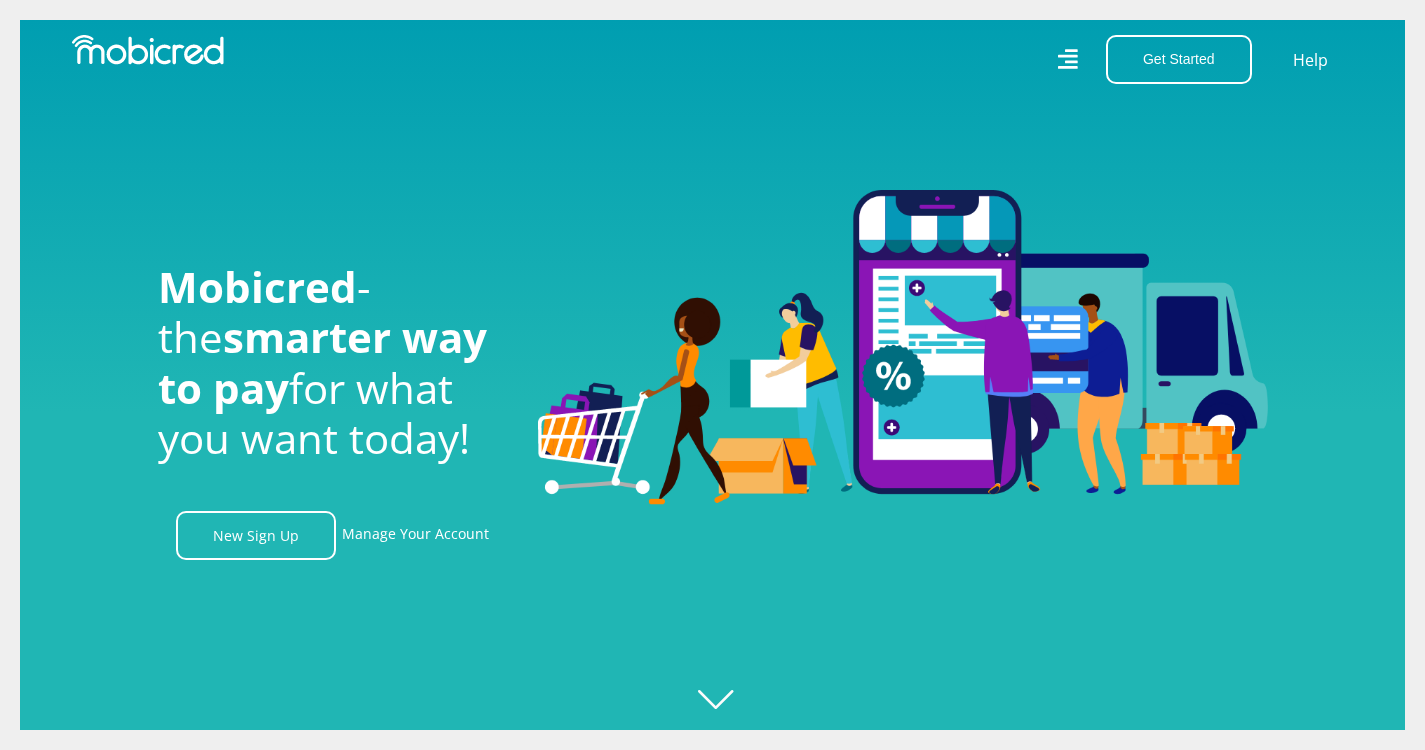 scroll, scrollTop: 0, scrollLeft: 0, axis: both 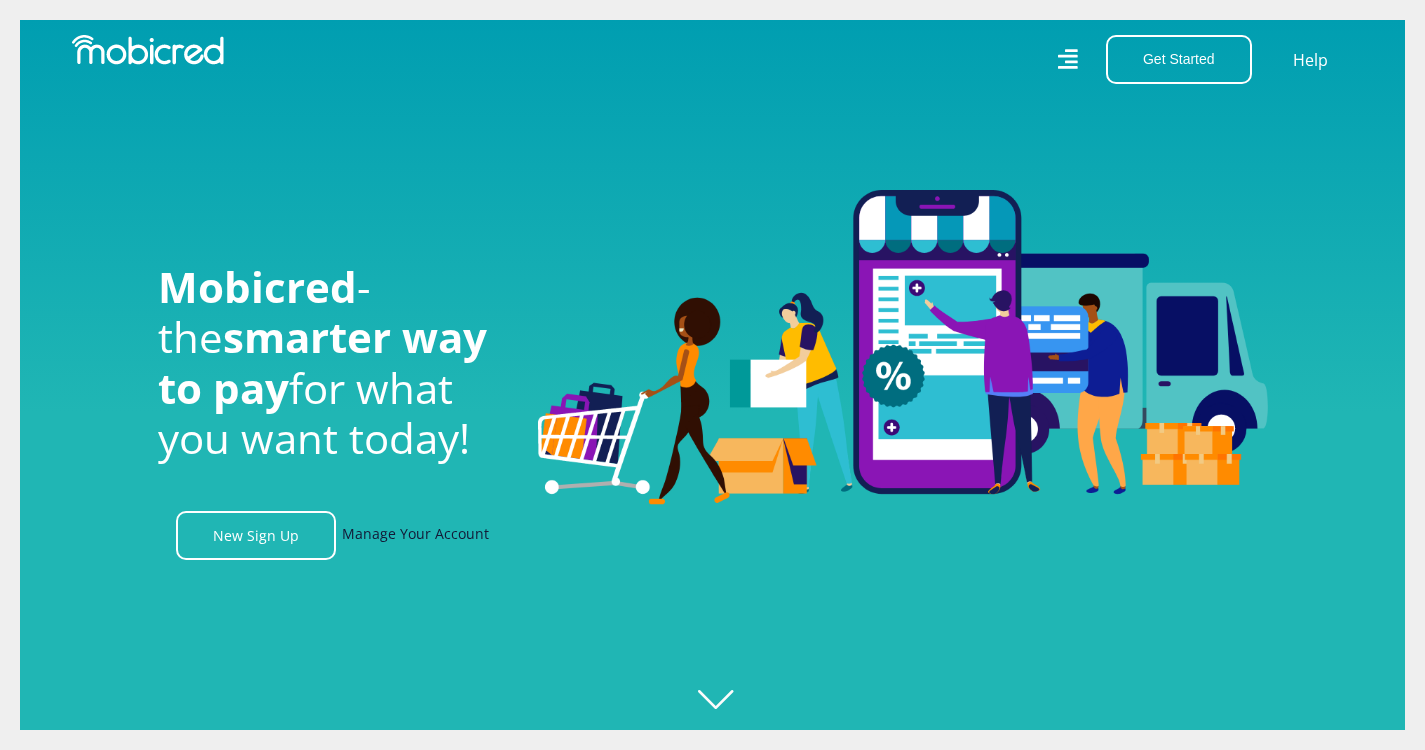 click on "Manage Your Account" at bounding box center [415, 535] 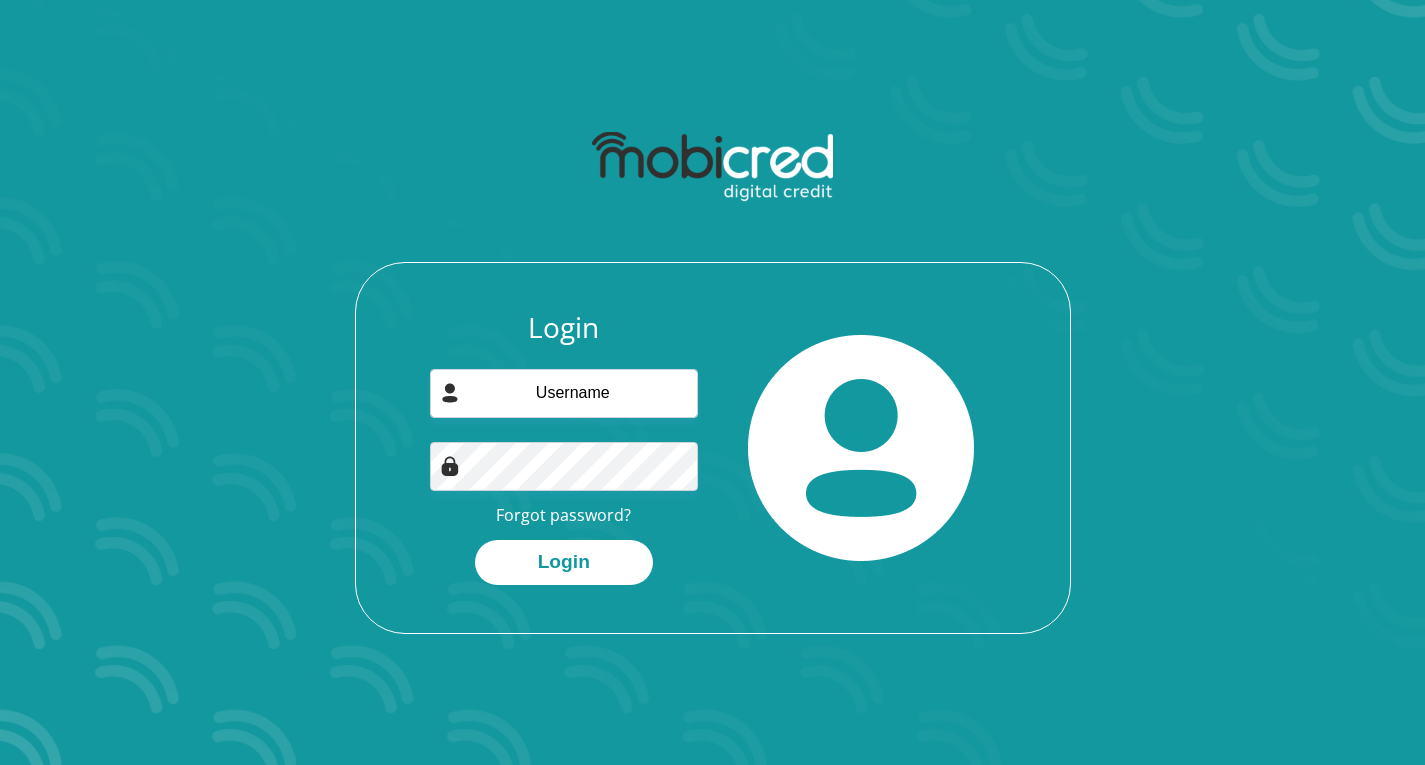 scroll, scrollTop: 0, scrollLeft: 0, axis: both 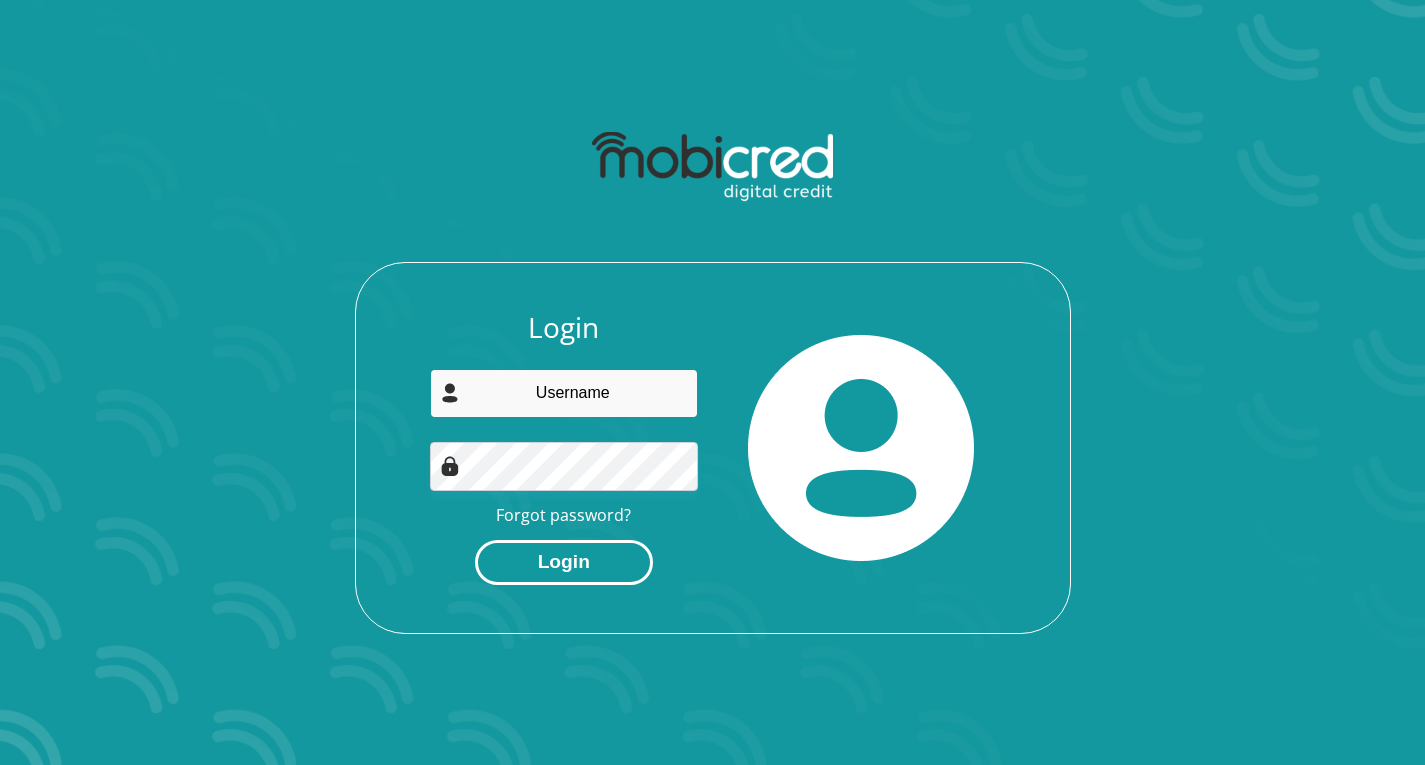 type on "naidooshanice500@gmail.com" 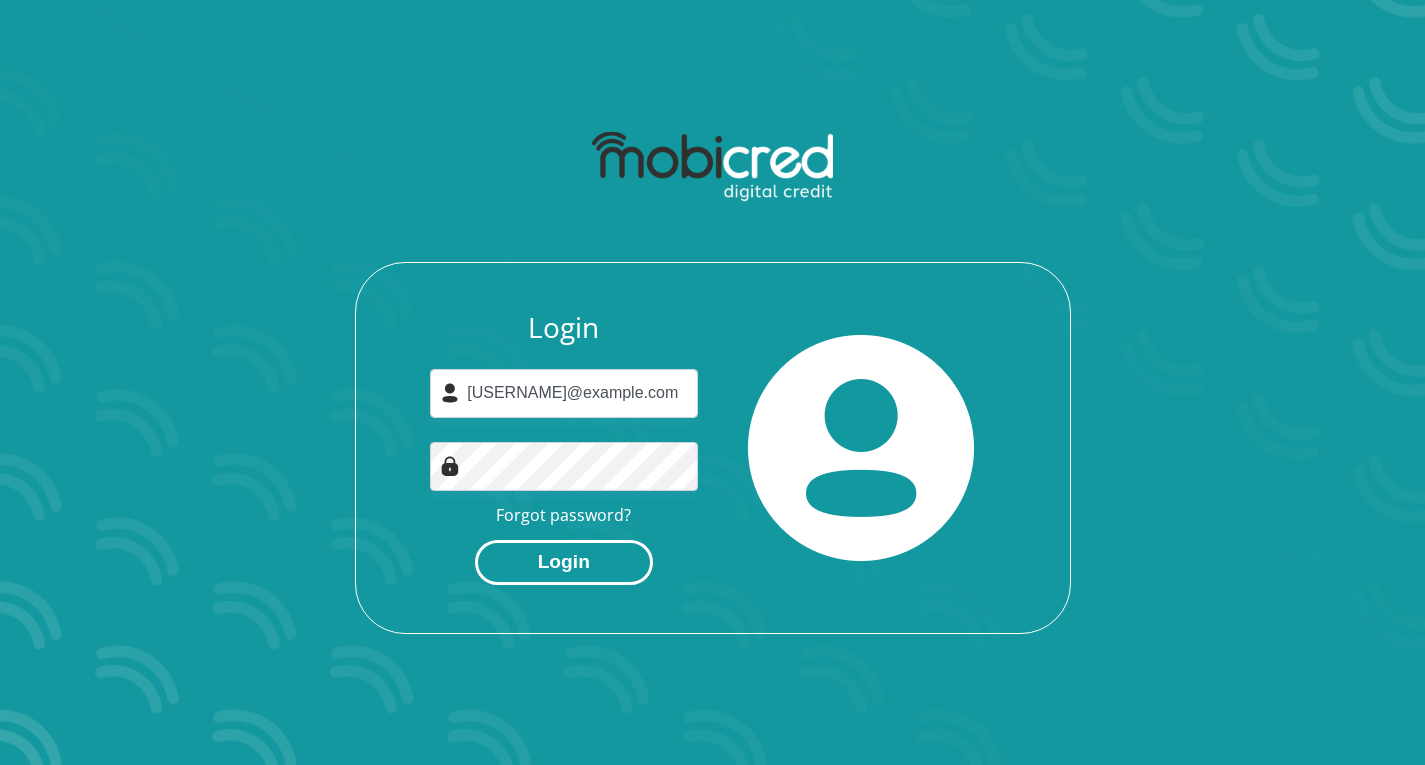 click on "Login" at bounding box center [564, 562] 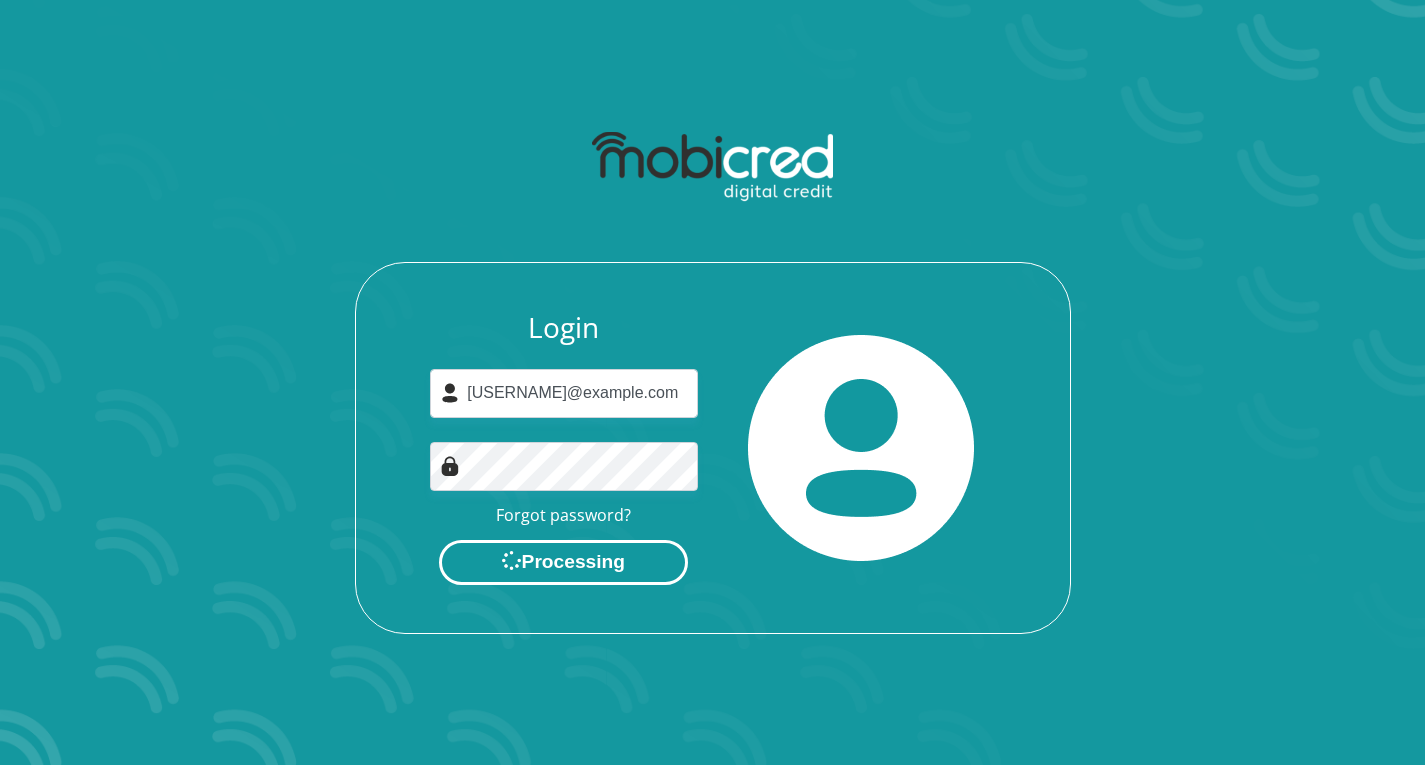 scroll, scrollTop: 0, scrollLeft: 0, axis: both 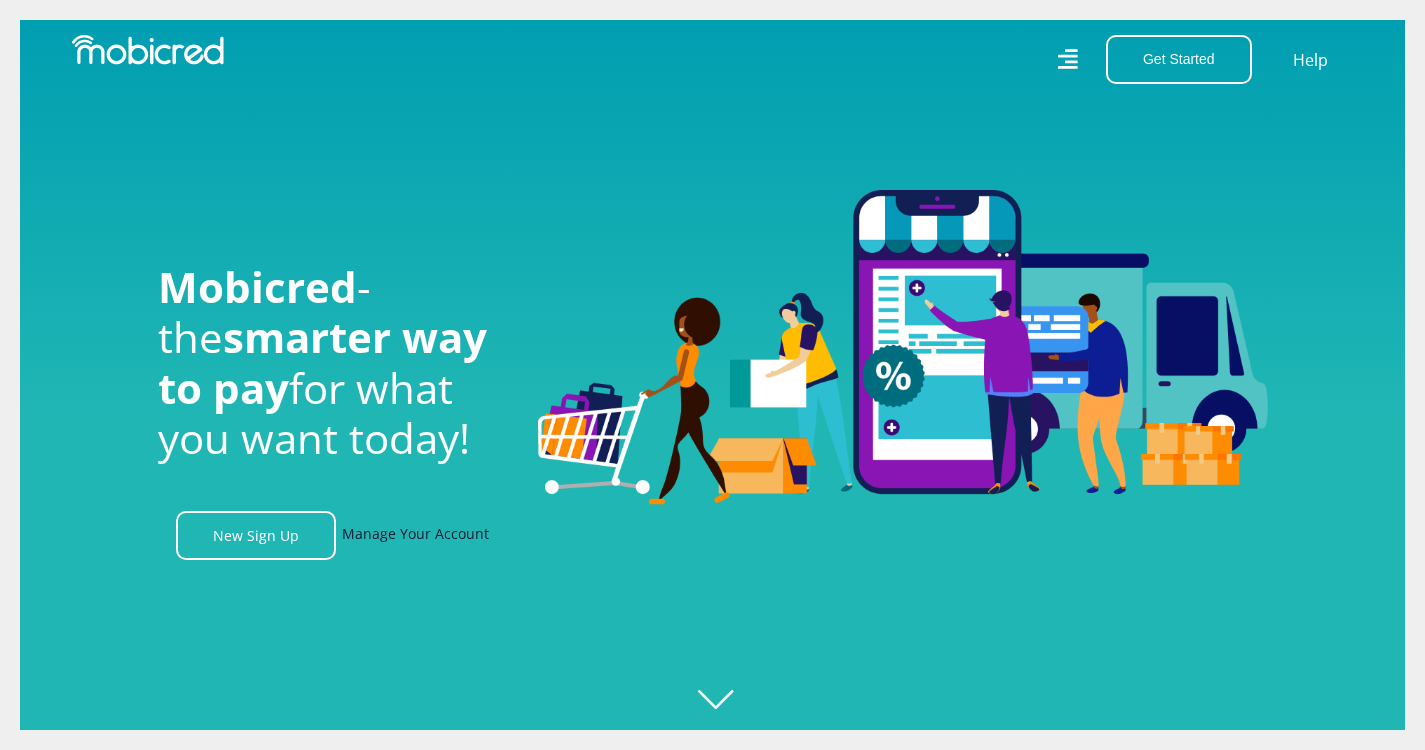 click on "Manage Your Account" at bounding box center [415, 535] 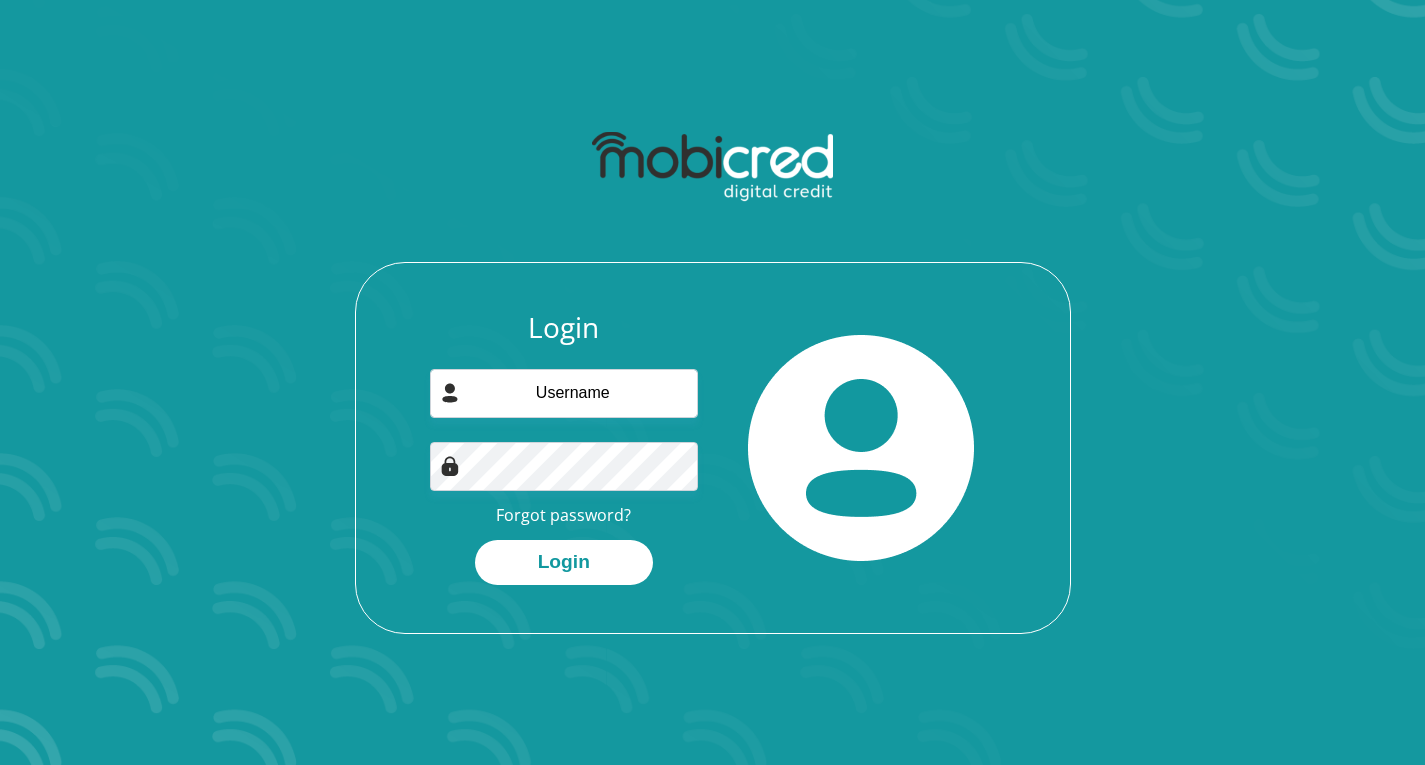 scroll, scrollTop: 0, scrollLeft: 0, axis: both 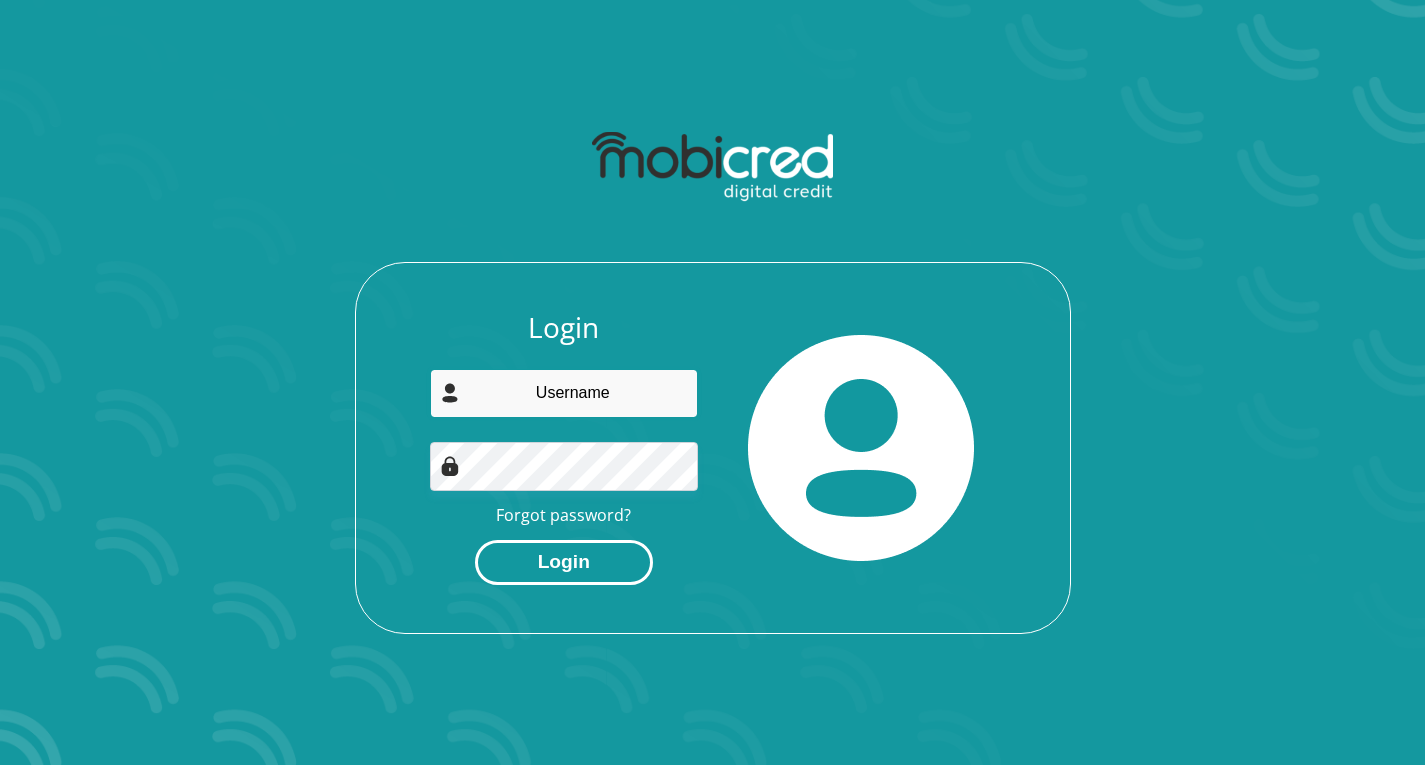 type on "naidooshanice500@gmail.com" 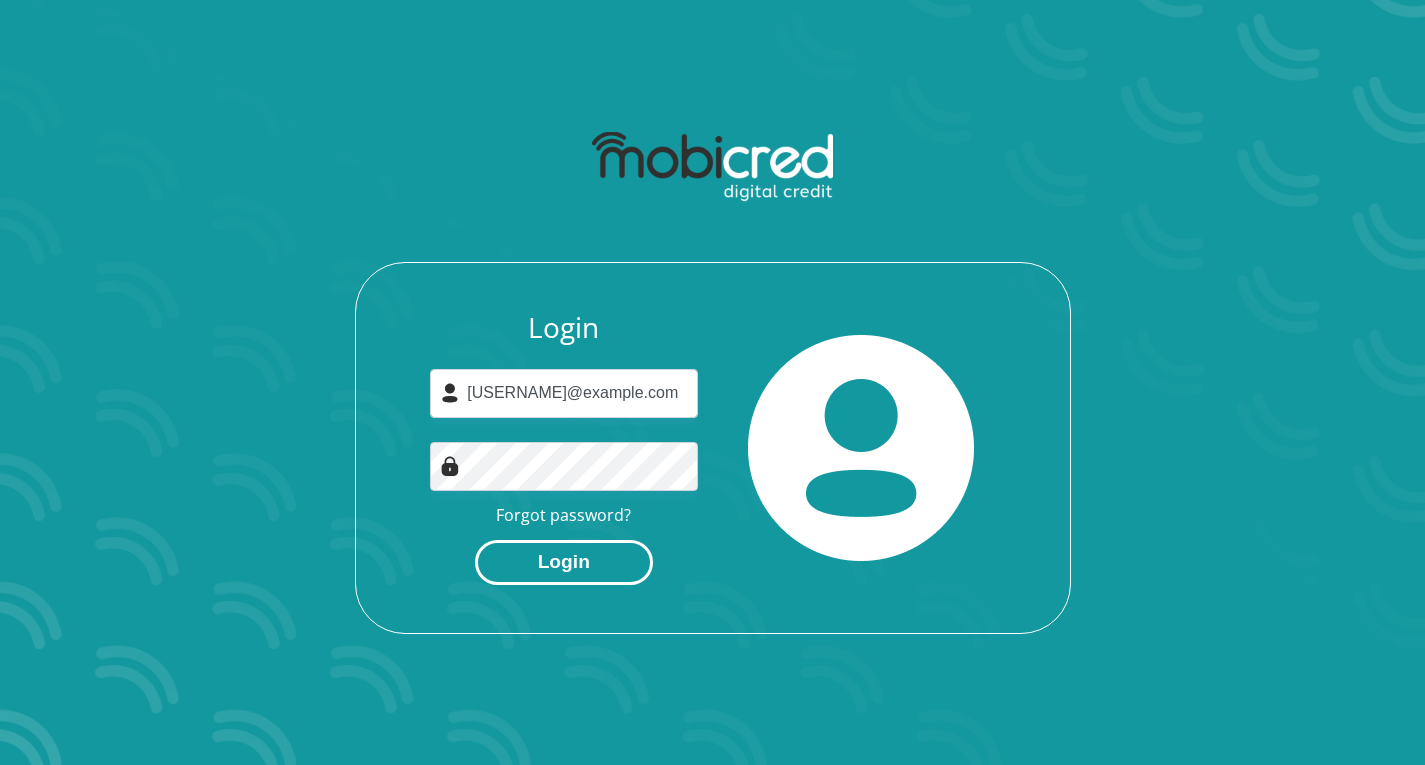 click on "Login" at bounding box center (564, 562) 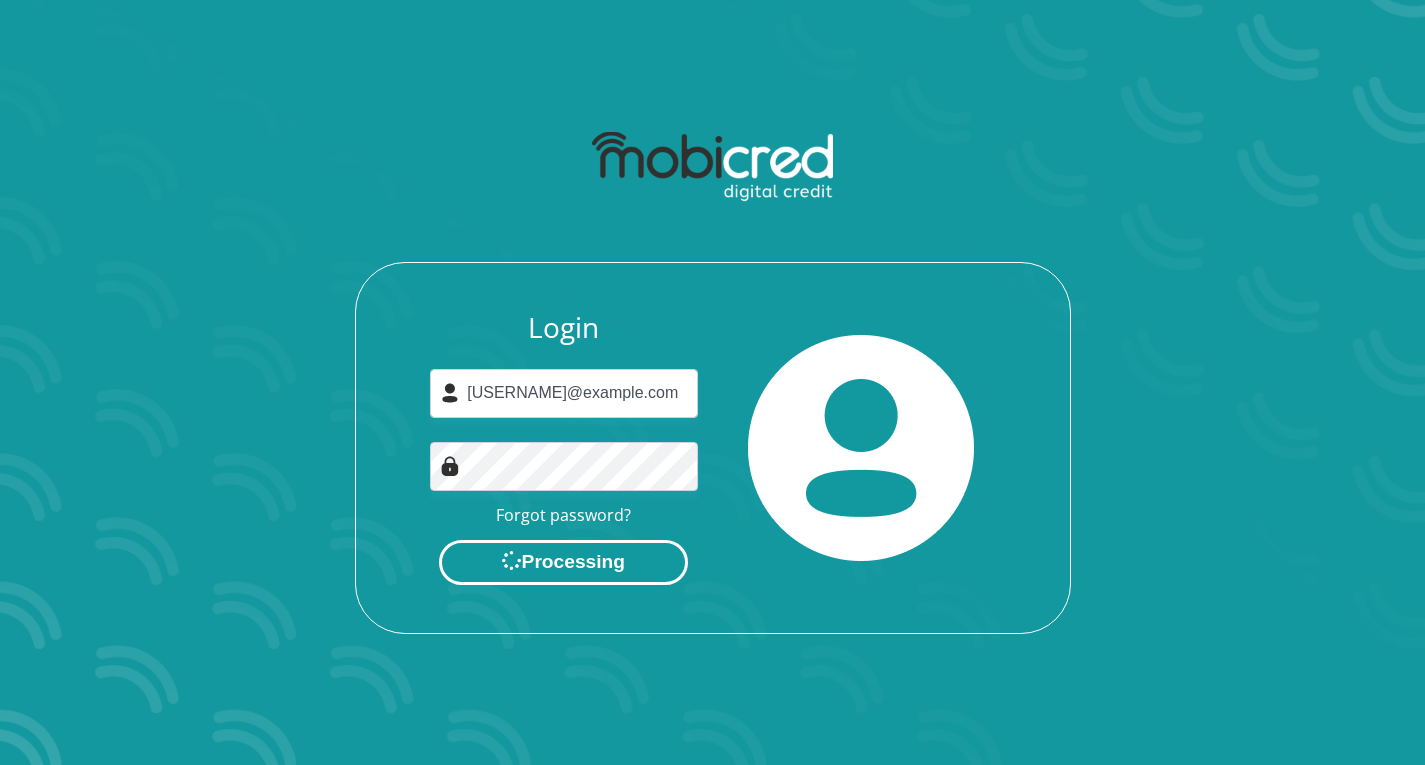 scroll, scrollTop: 0, scrollLeft: 0, axis: both 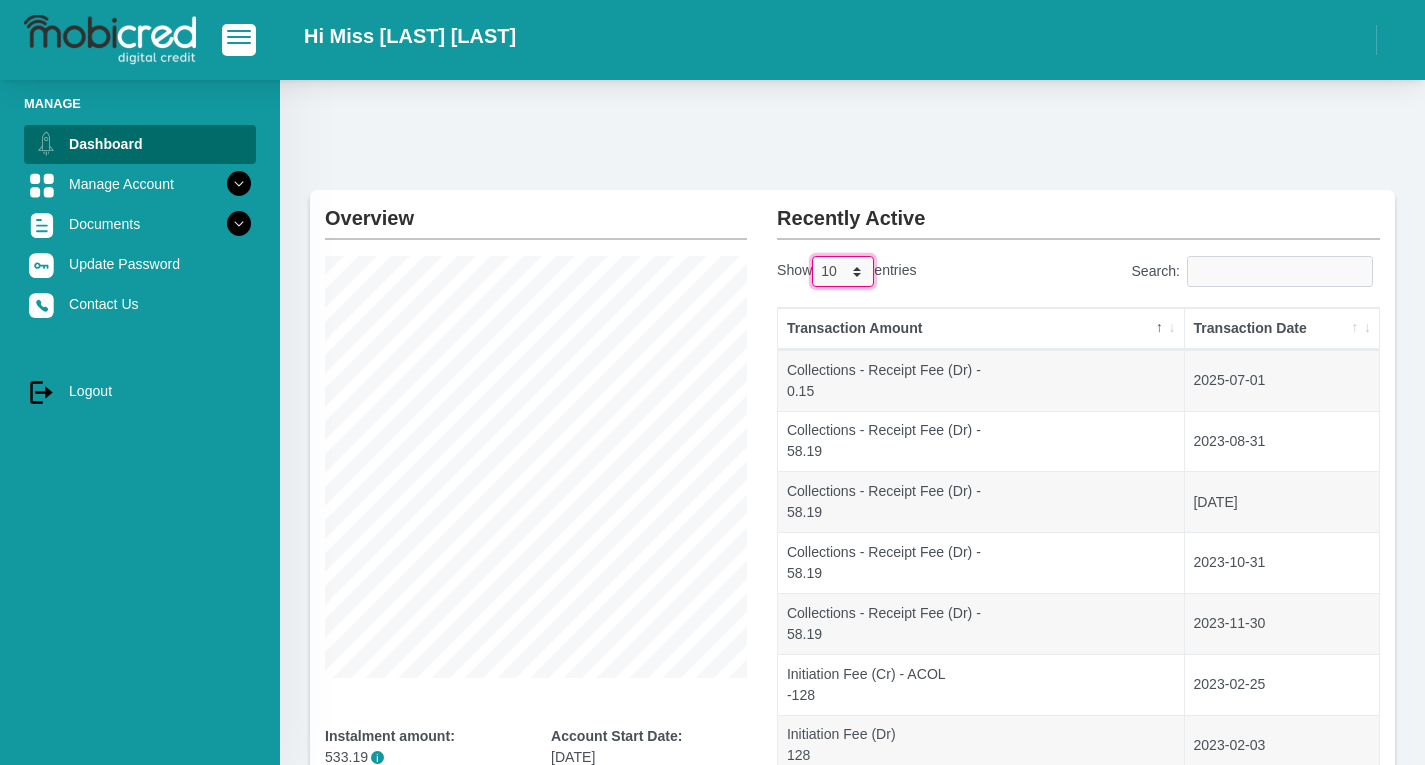 click on "10 25 50 100" at bounding box center (843, 271) 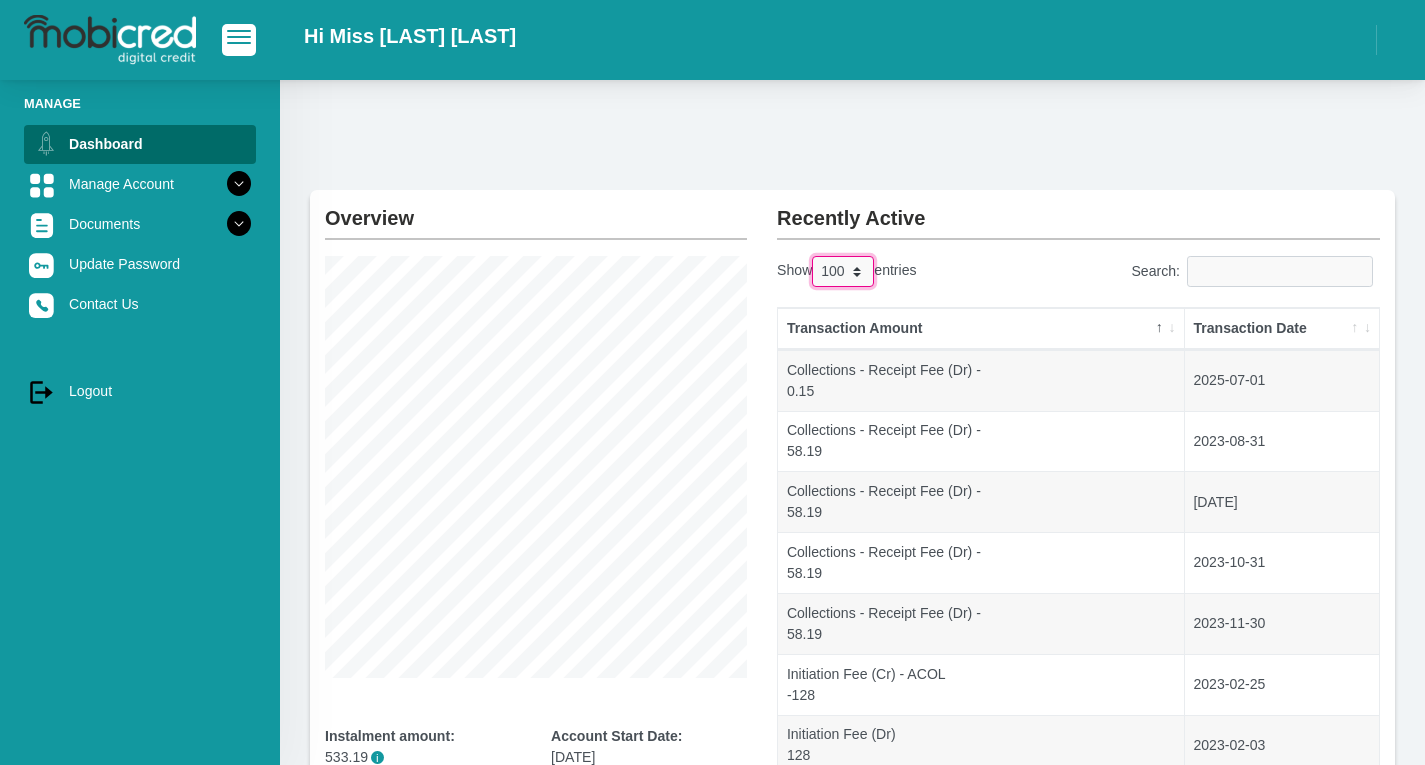 click on "10 25 50 100" at bounding box center (843, 271) 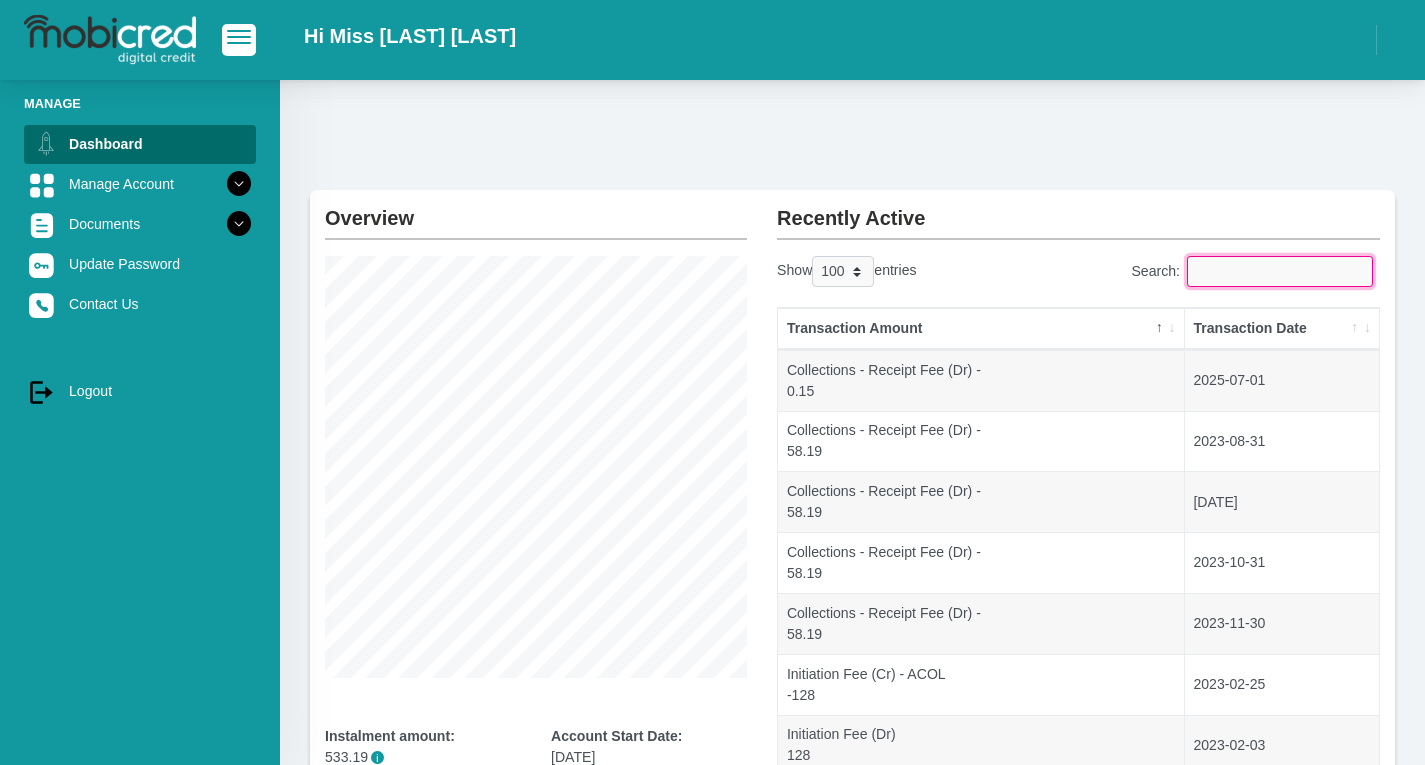 click on "Search:" at bounding box center (1280, 271) 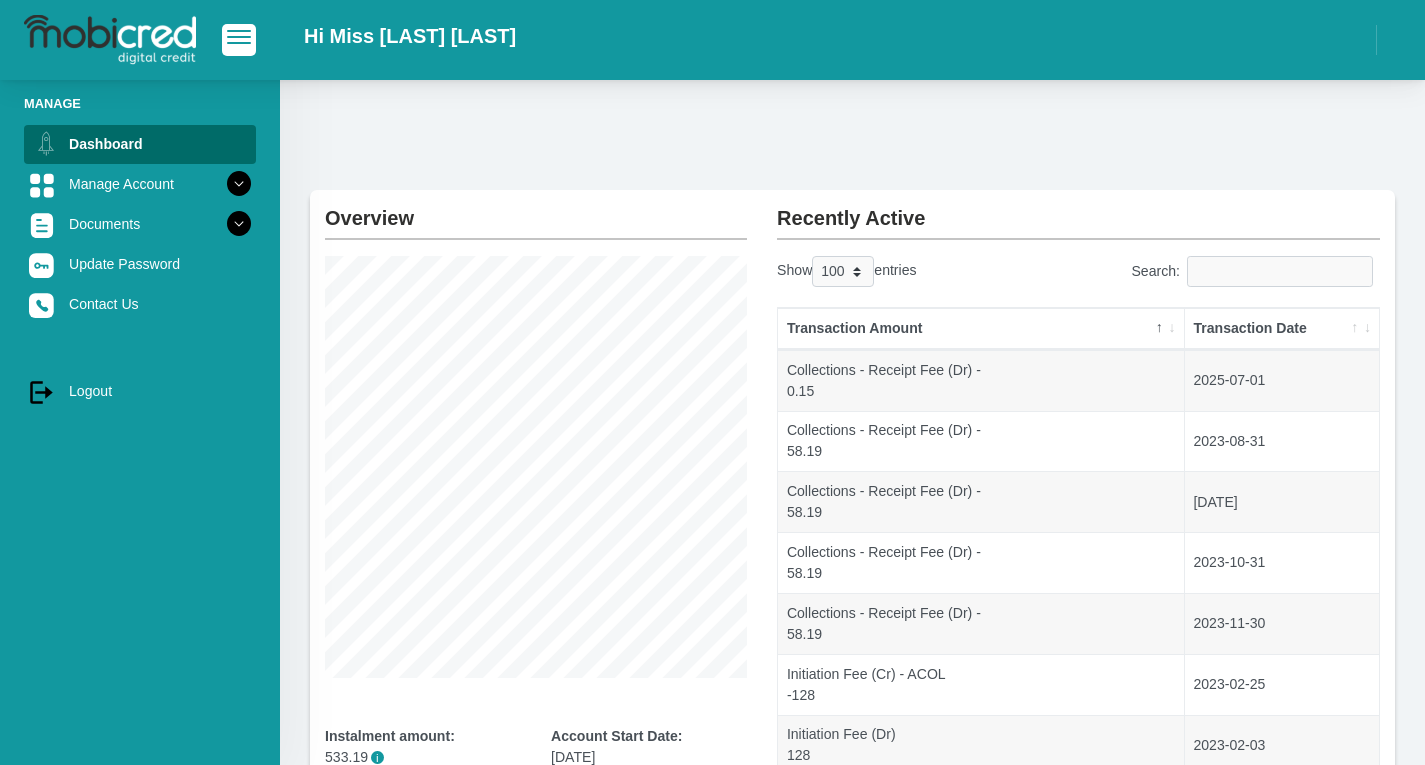 click on "Transaction Amount" at bounding box center (981, 329) 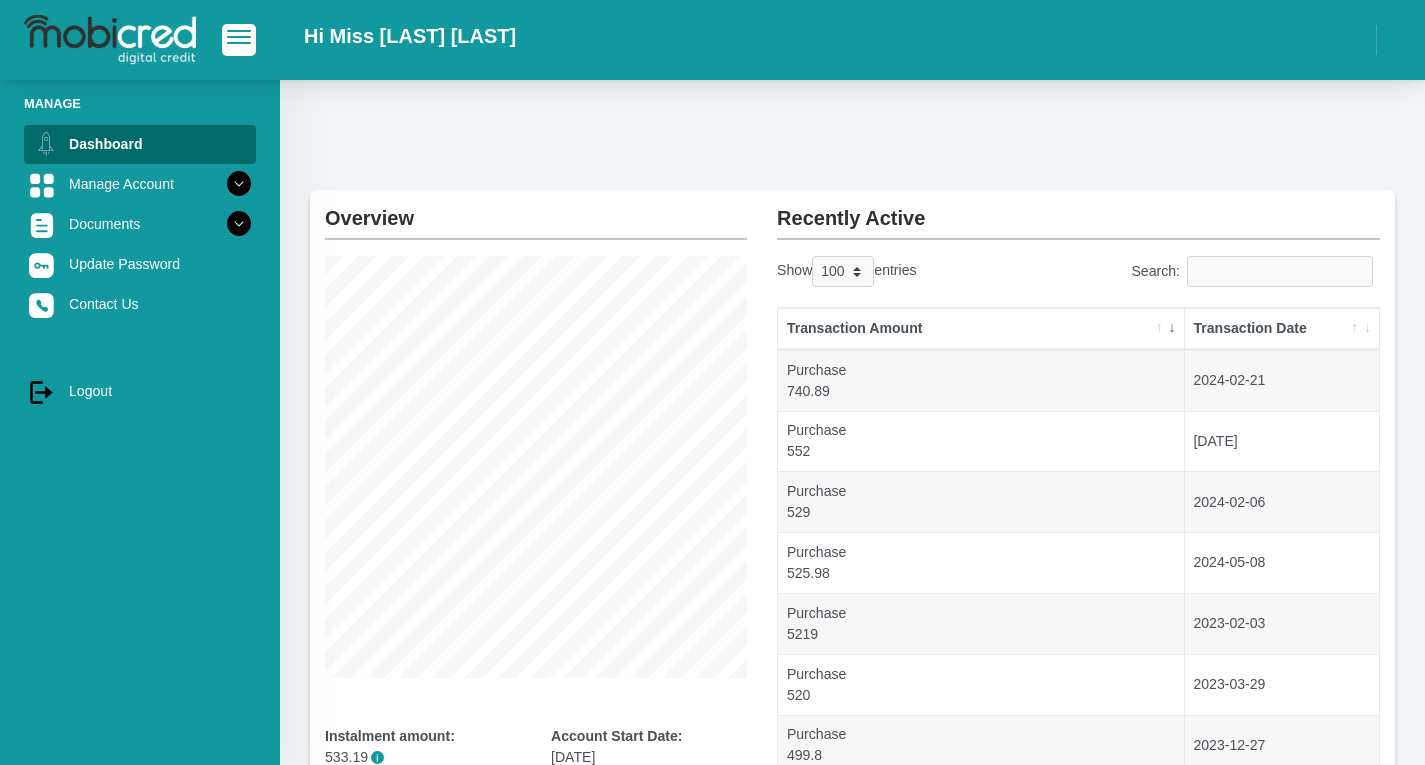 click on "Transaction Amount" at bounding box center [981, 329] 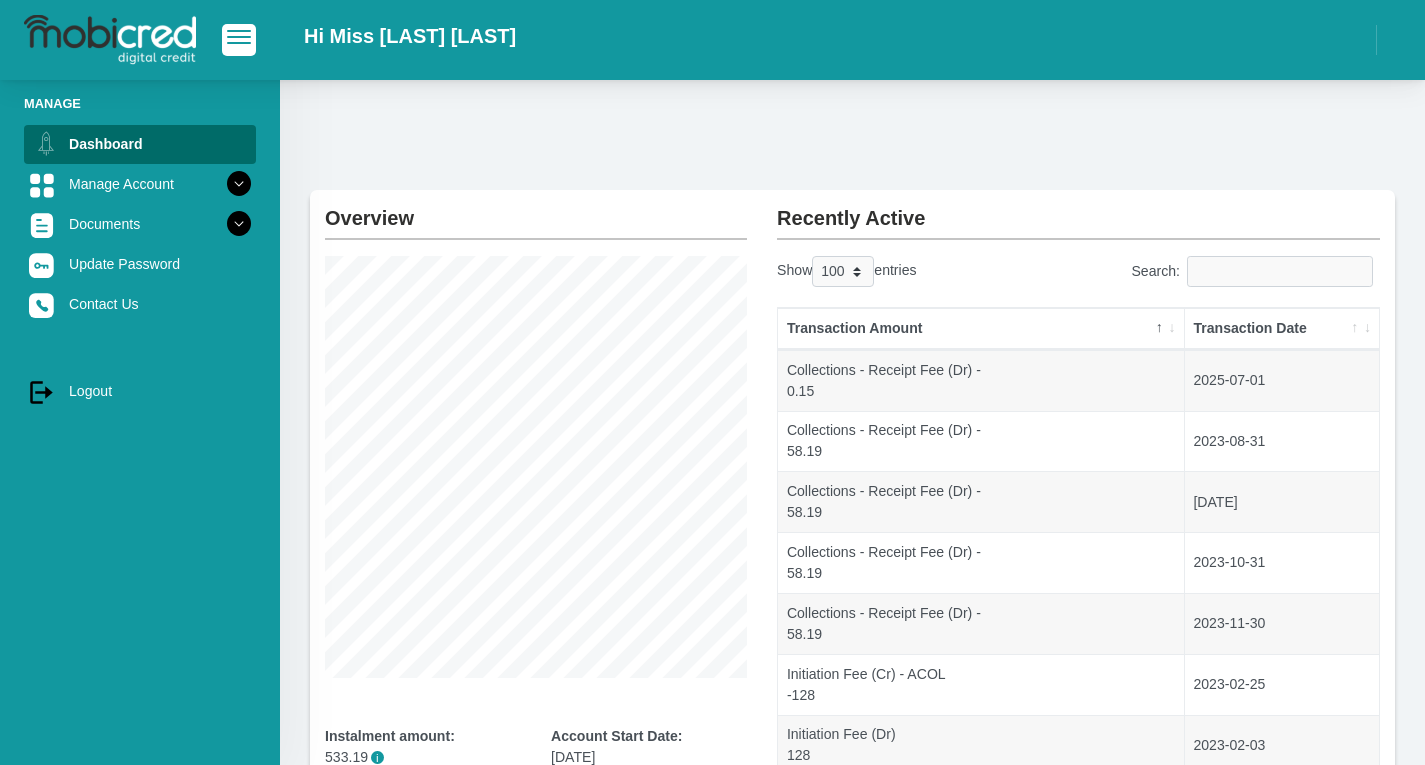 click on "Transaction Date" at bounding box center (1282, 329) 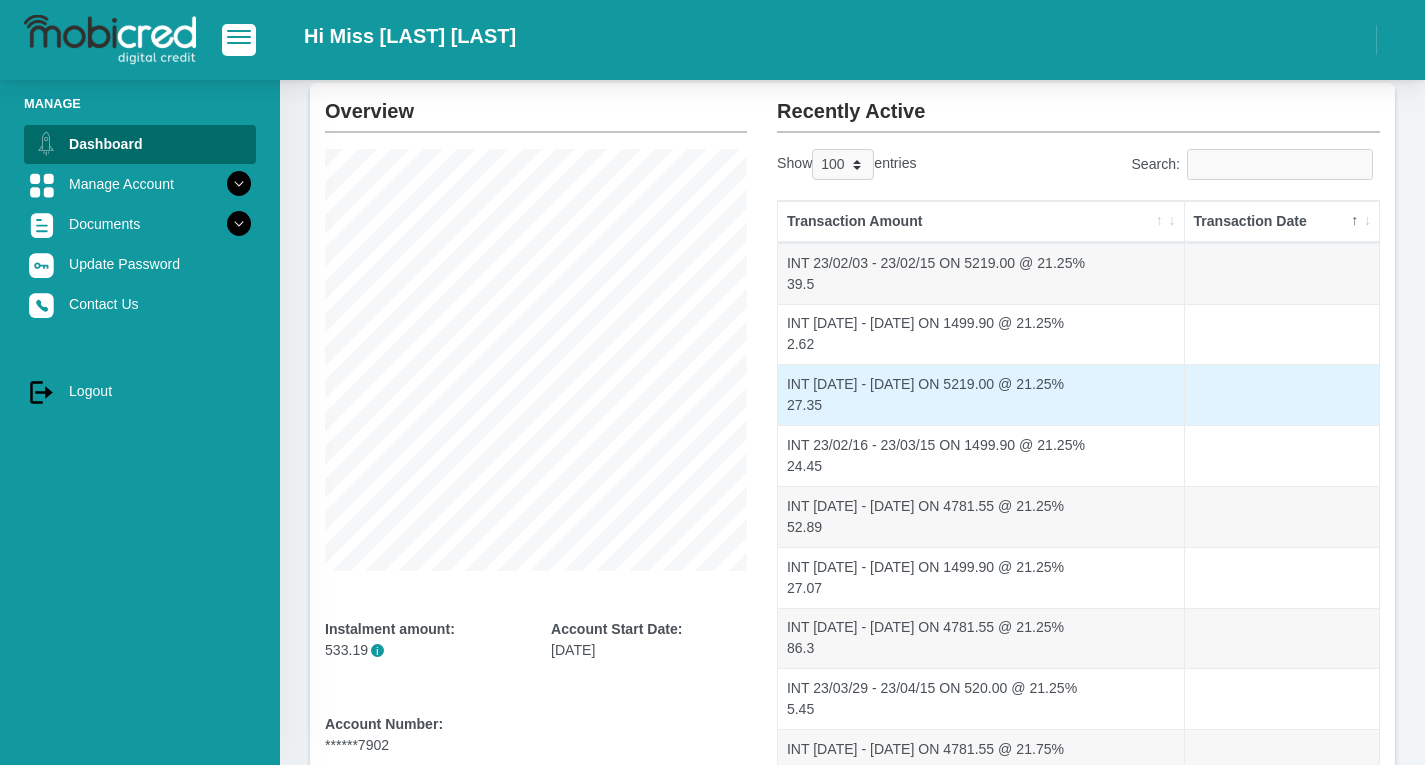 scroll, scrollTop: 100, scrollLeft: 0, axis: vertical 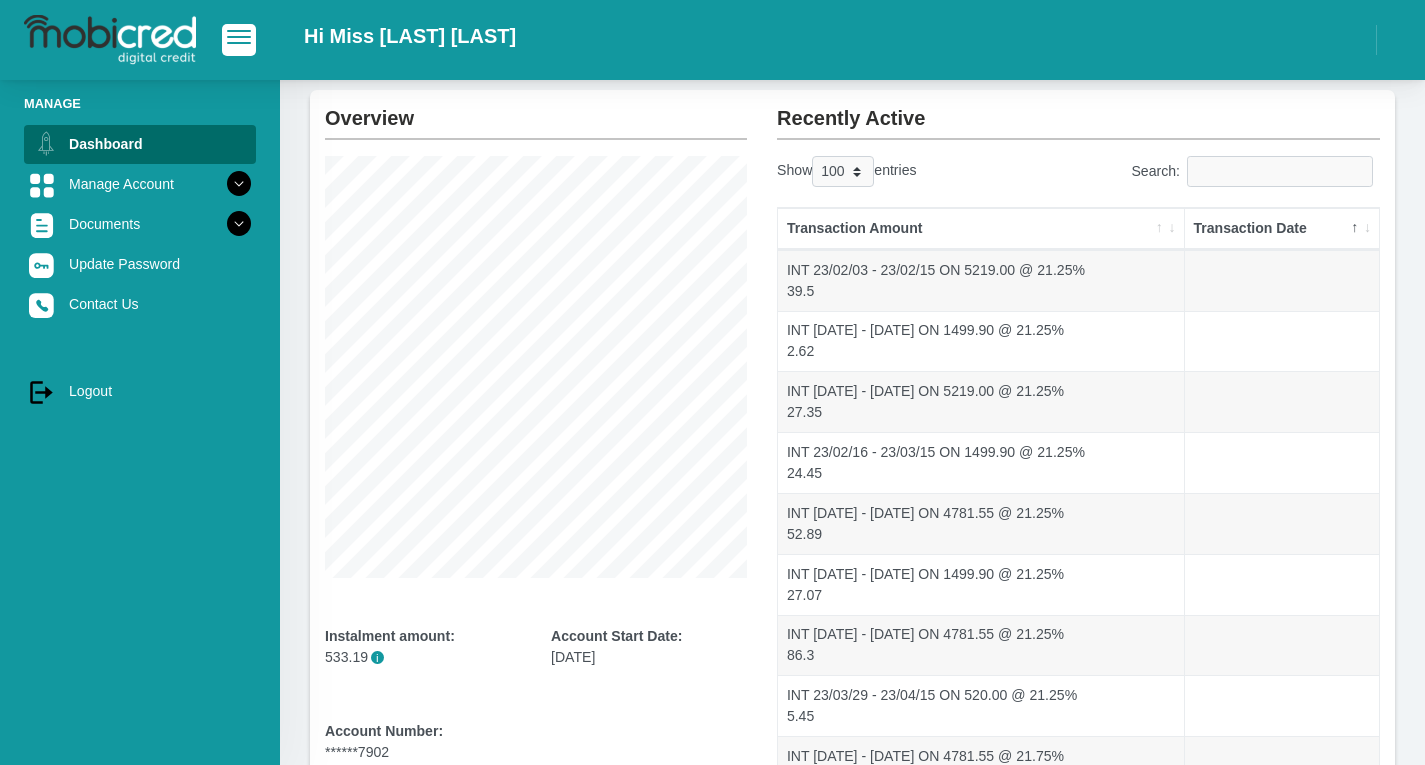 click on "Transaction Amount" at bounding box center [981, 229] 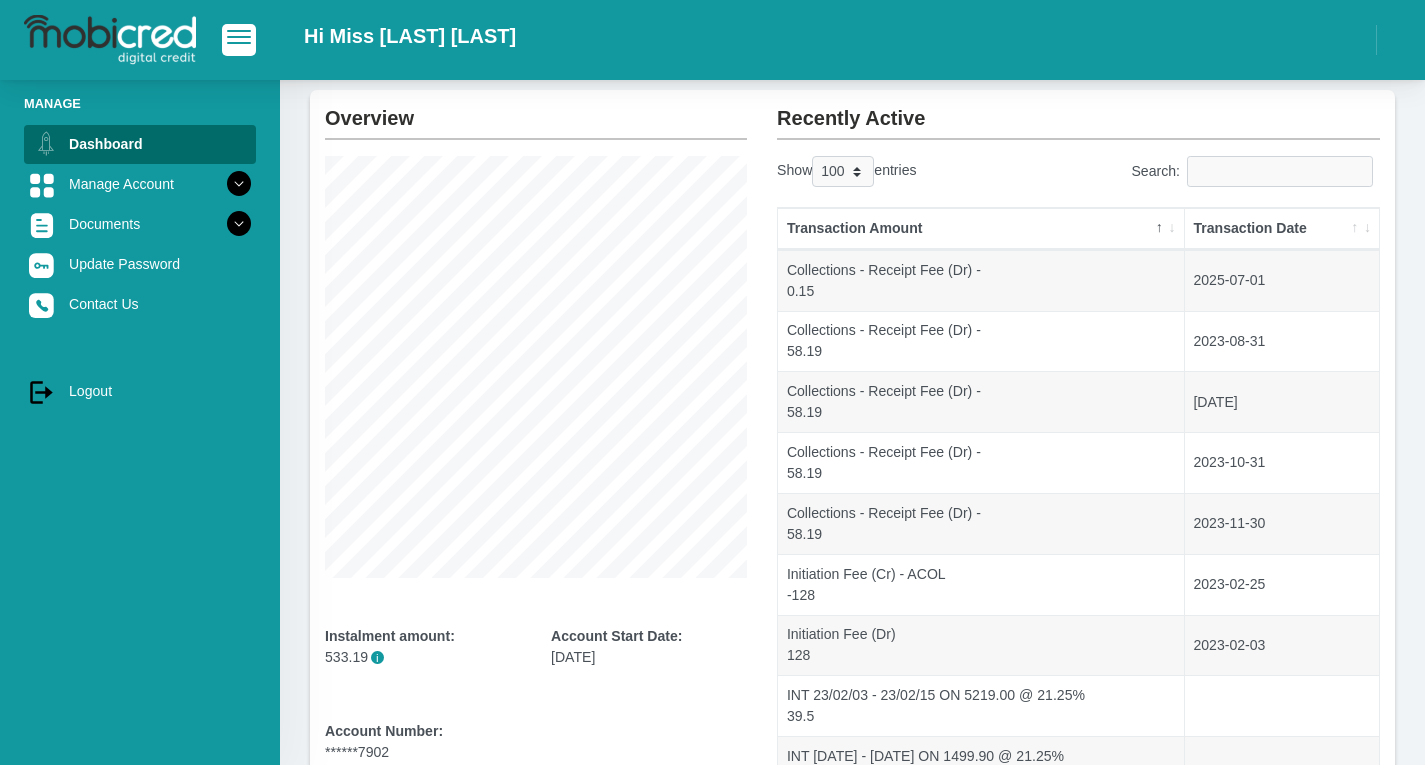click on "Transaction Amount" at bounding box center (981, 229) 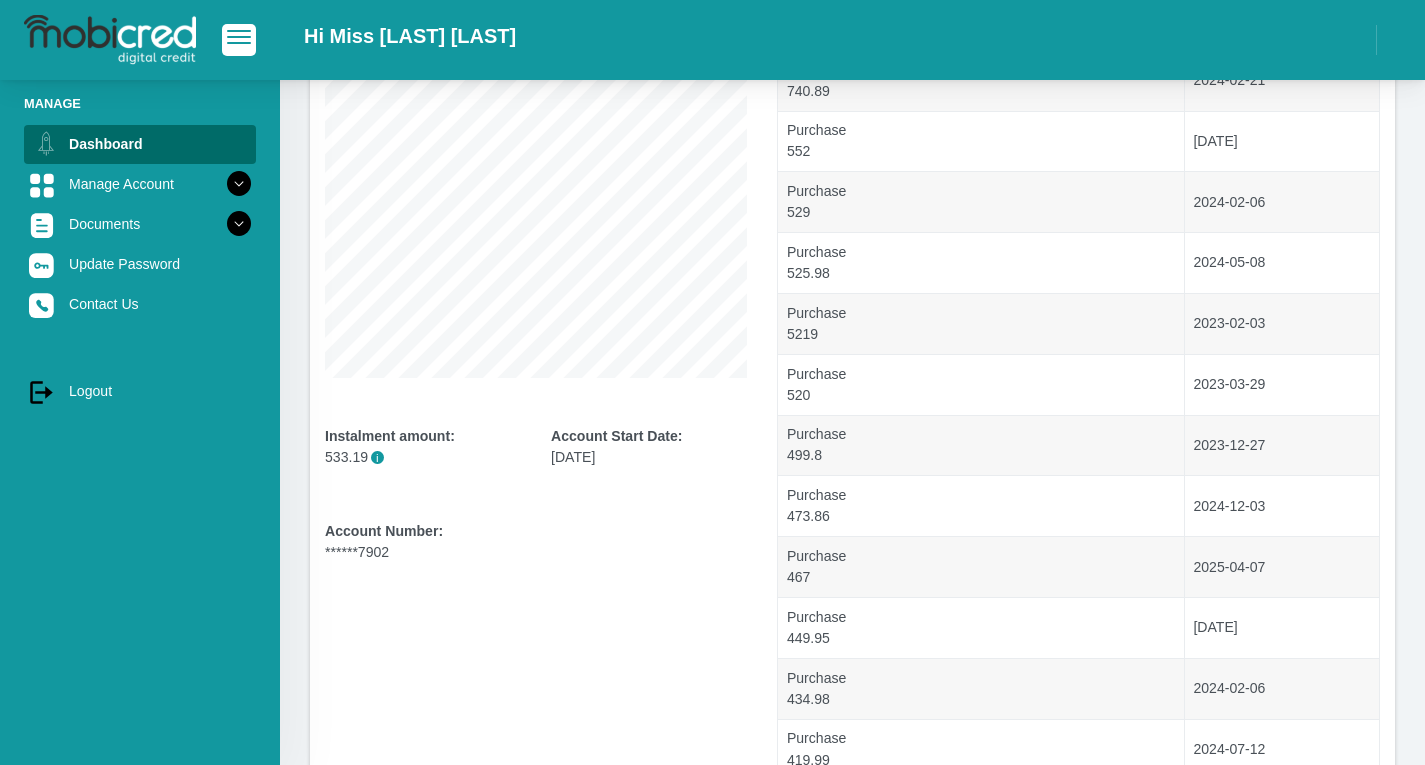 scroll, scrollTop: 0, scrollLeft: 0, axis: both 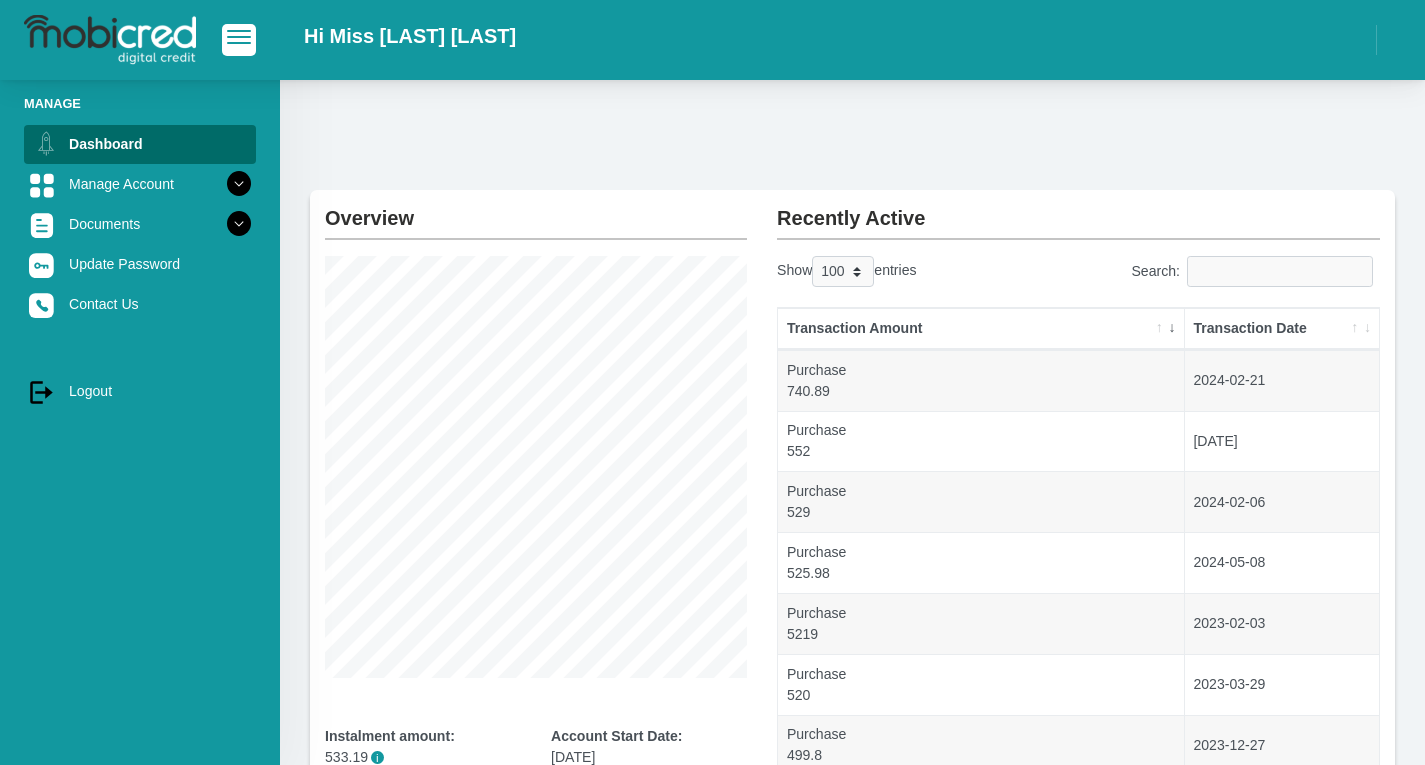 click on "Transaction Date" at bounding box center (1282, 329) 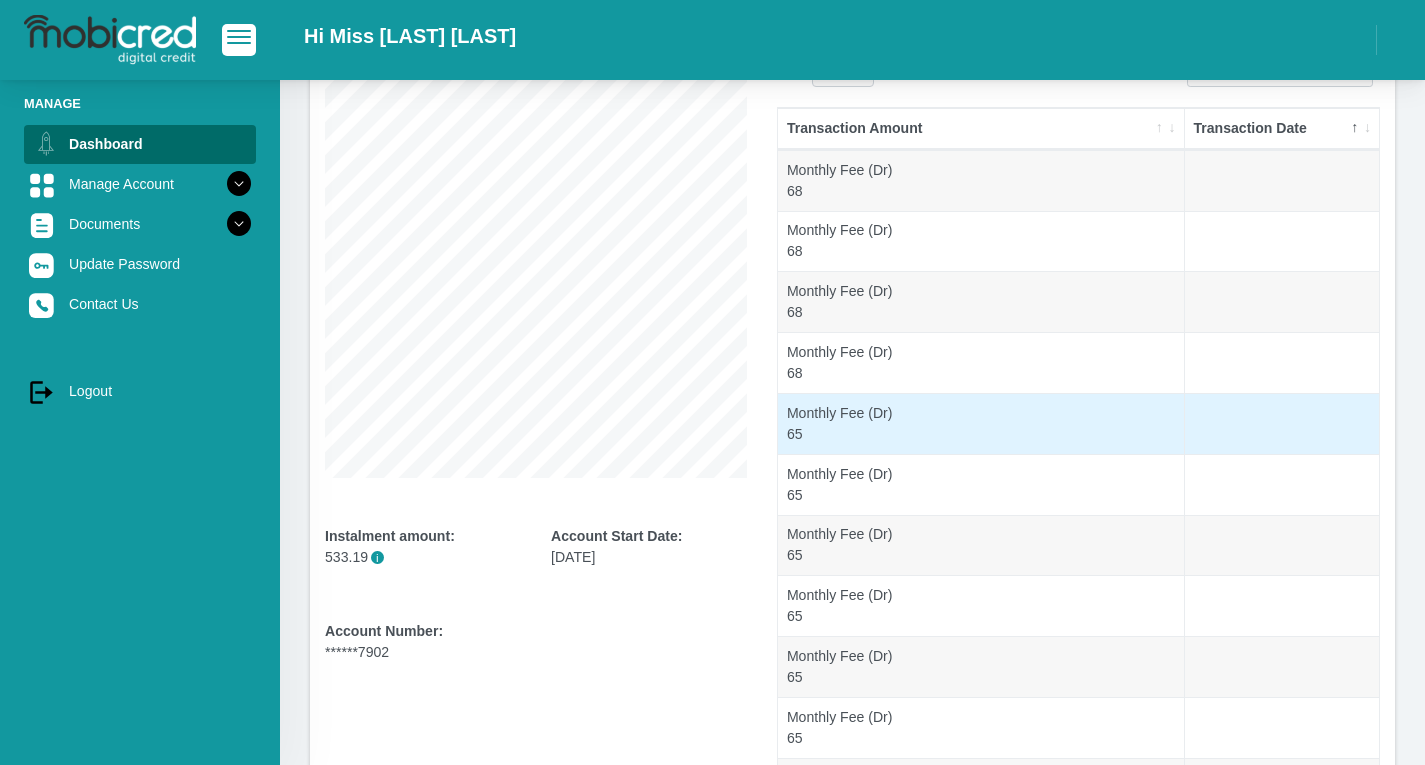 scroll, scrollTop: 0, scrollLeft: 0, axis: both 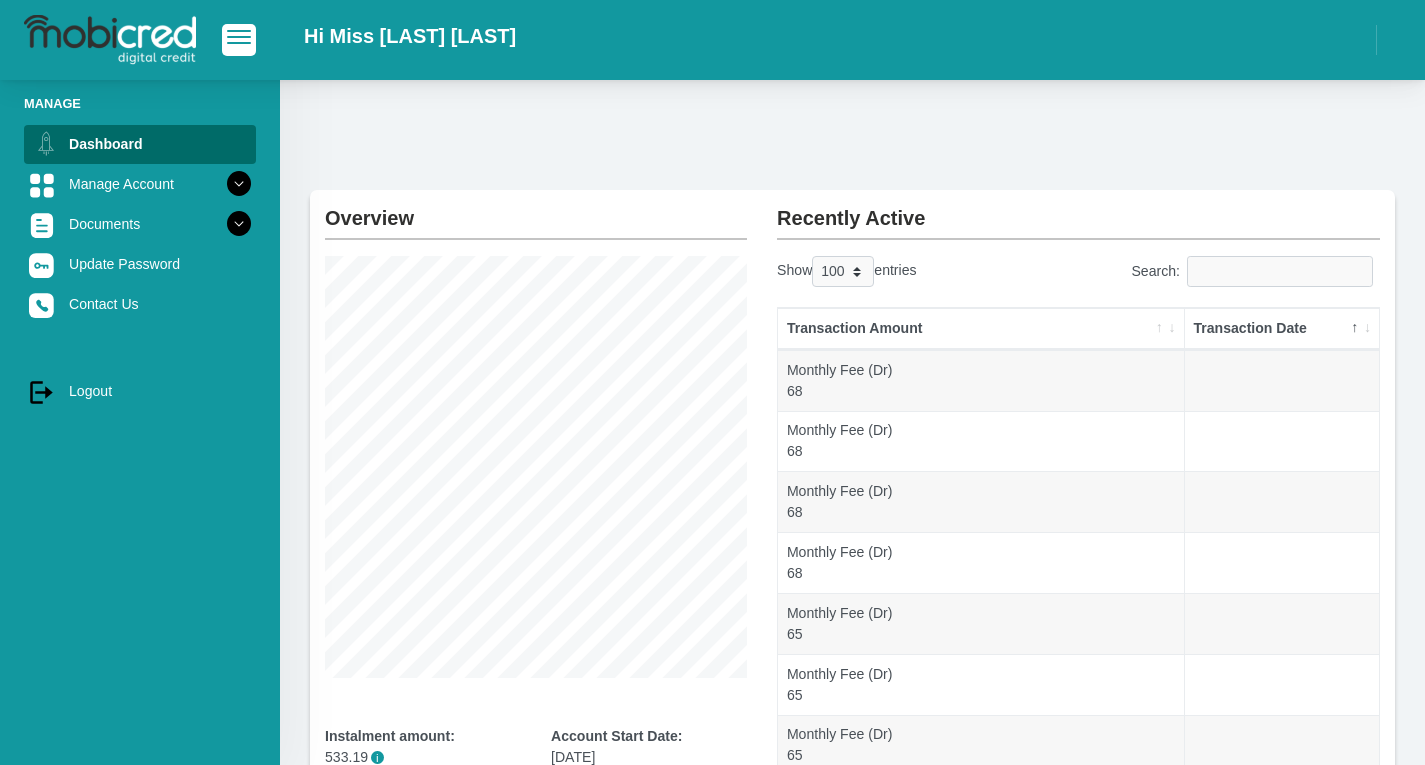 click on "Transaction Date" at bounding box center (1282, 329) 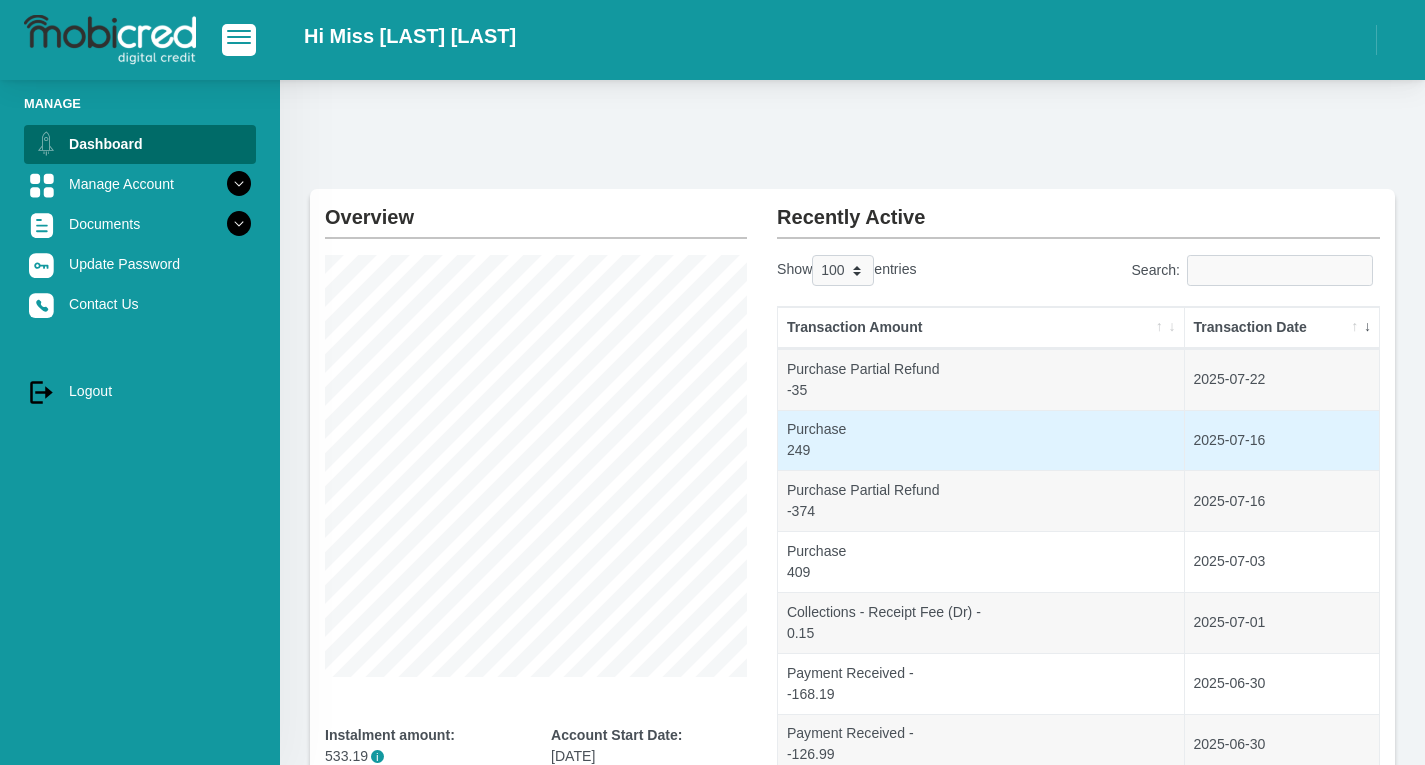 scroll, scrollTop: 0, scrollLeft: 0, axis: both 